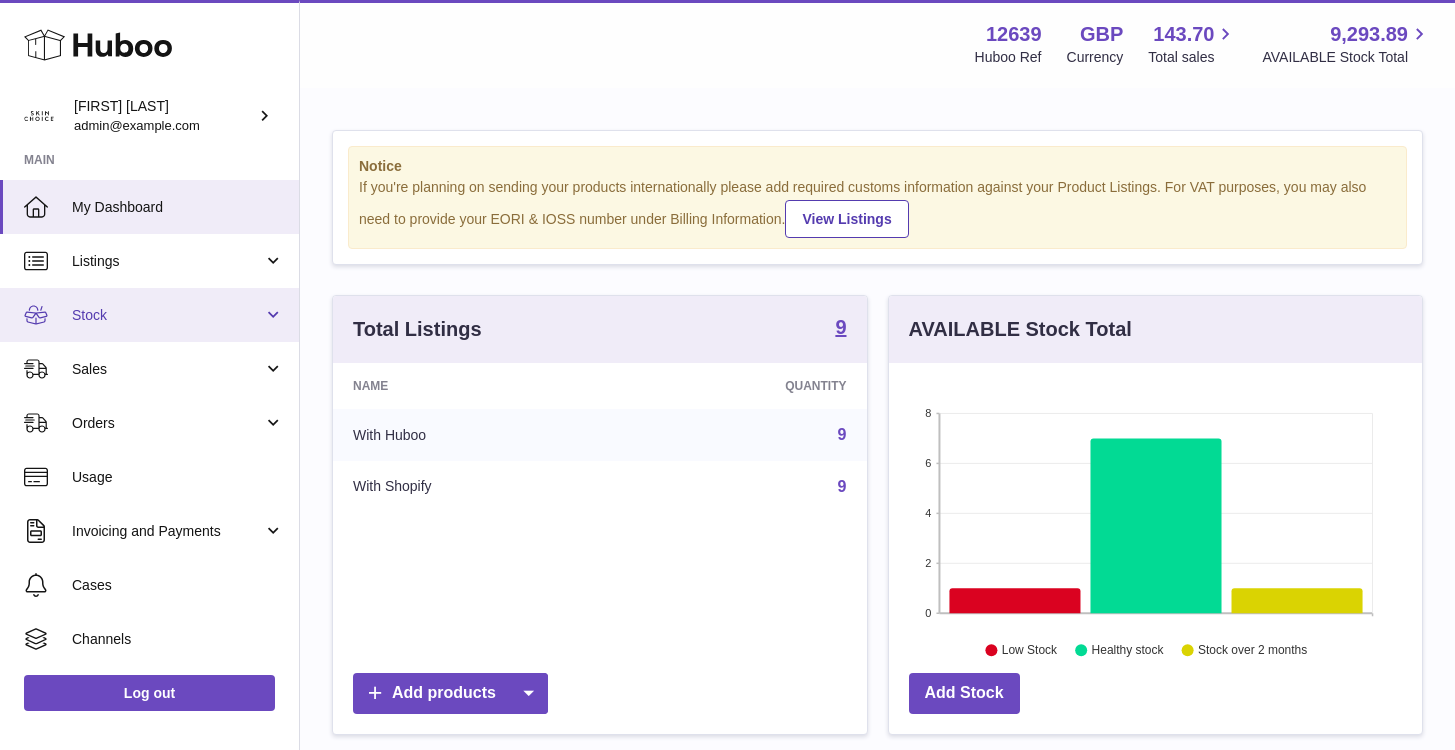 scroll, scrollTop: 0, scrollLeft: 0, axis: both 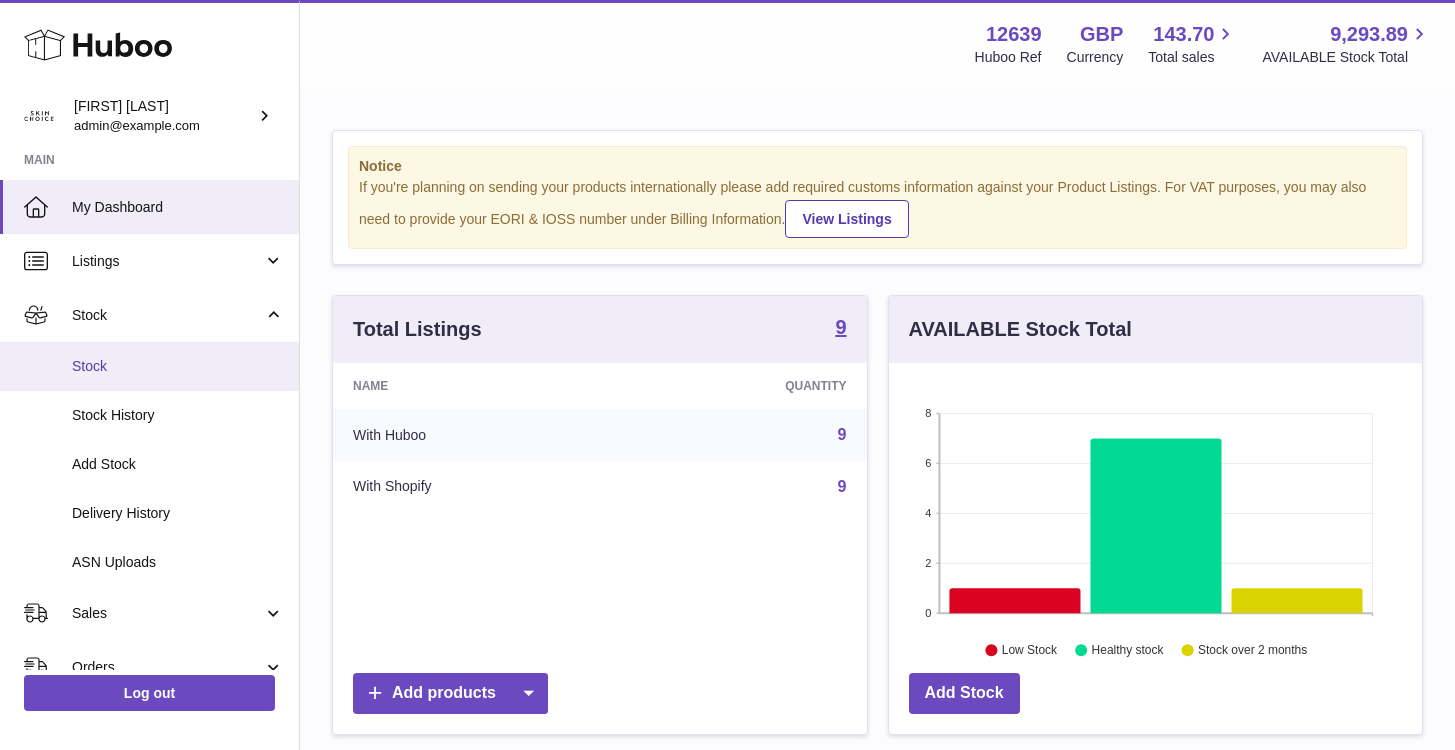click on "Stock" at bounding box center [178, 366] 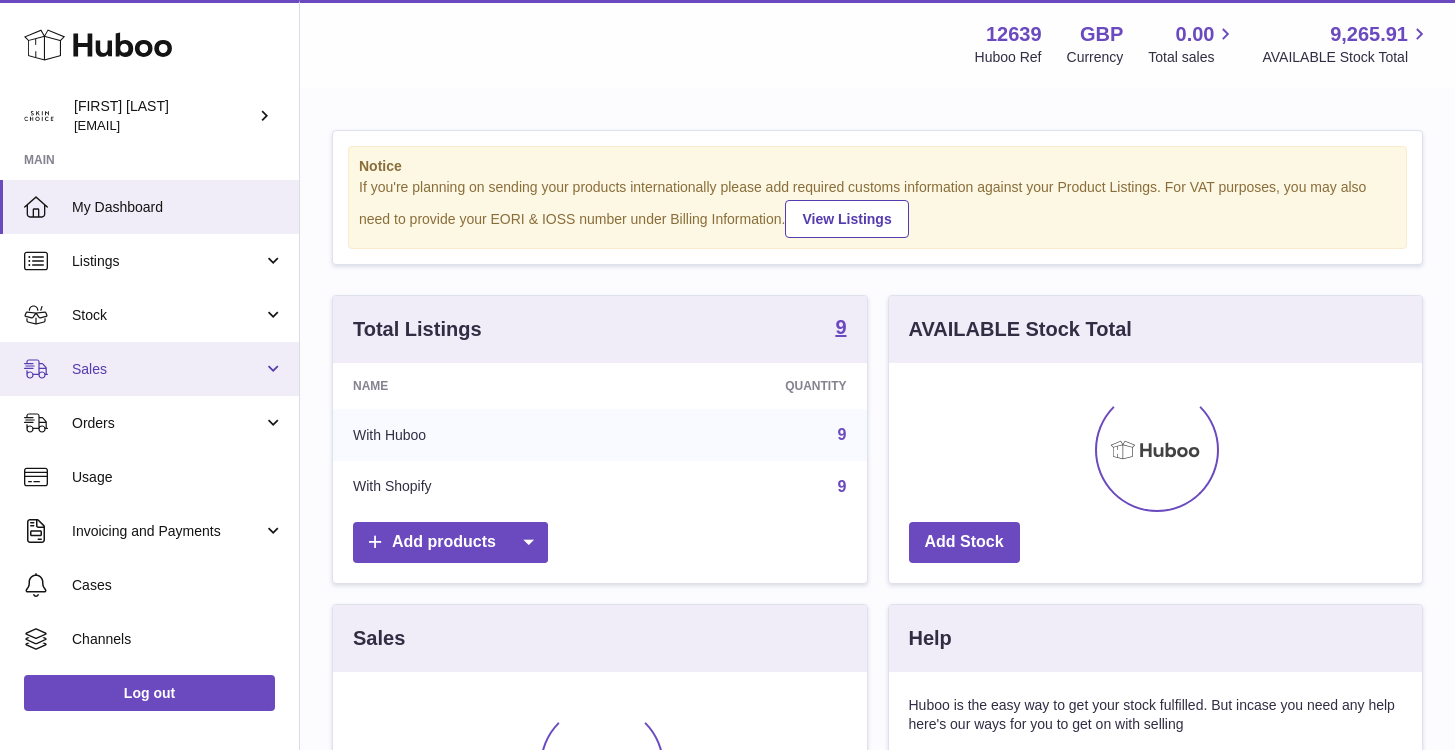 scroll, scrollTop: 0, scrollLeft: 0, axis: both 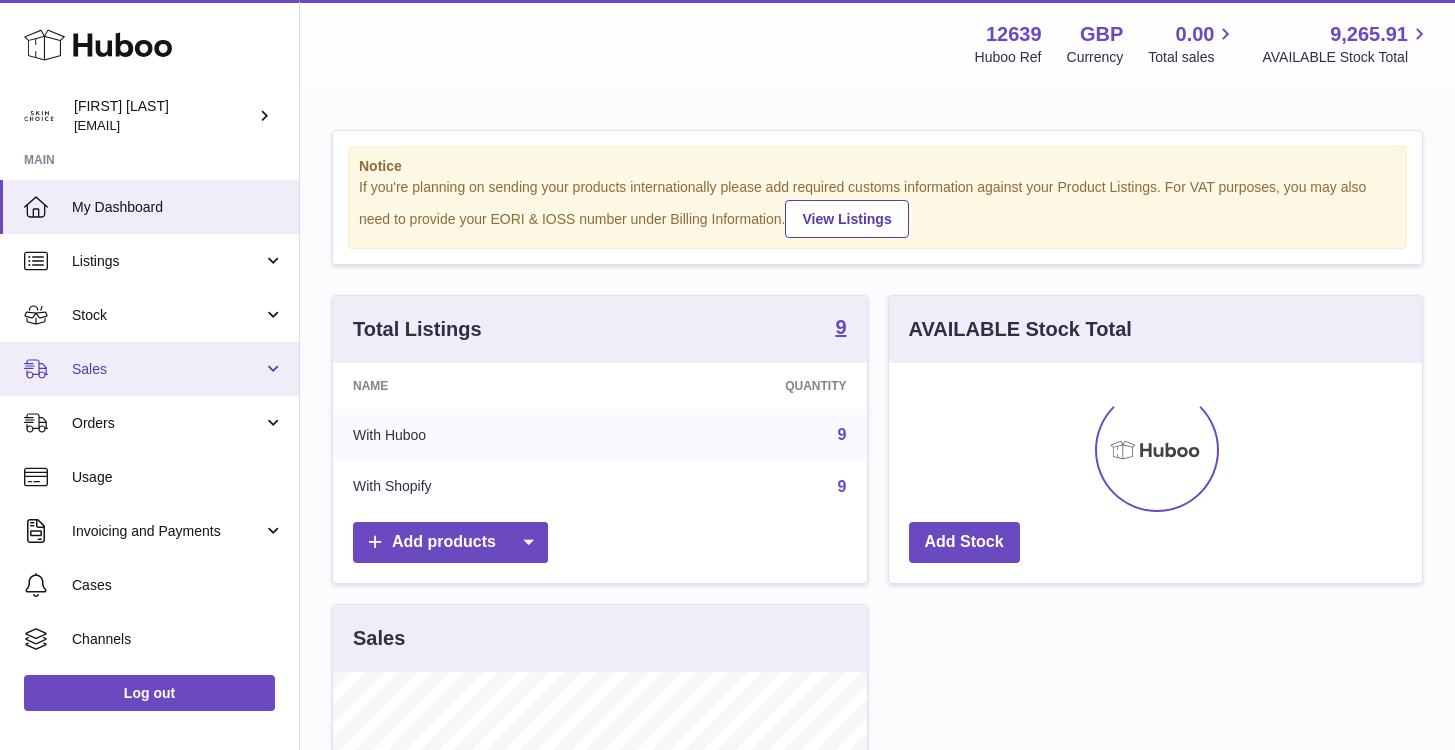 click on "Sales" at bounding box center [167, 369] 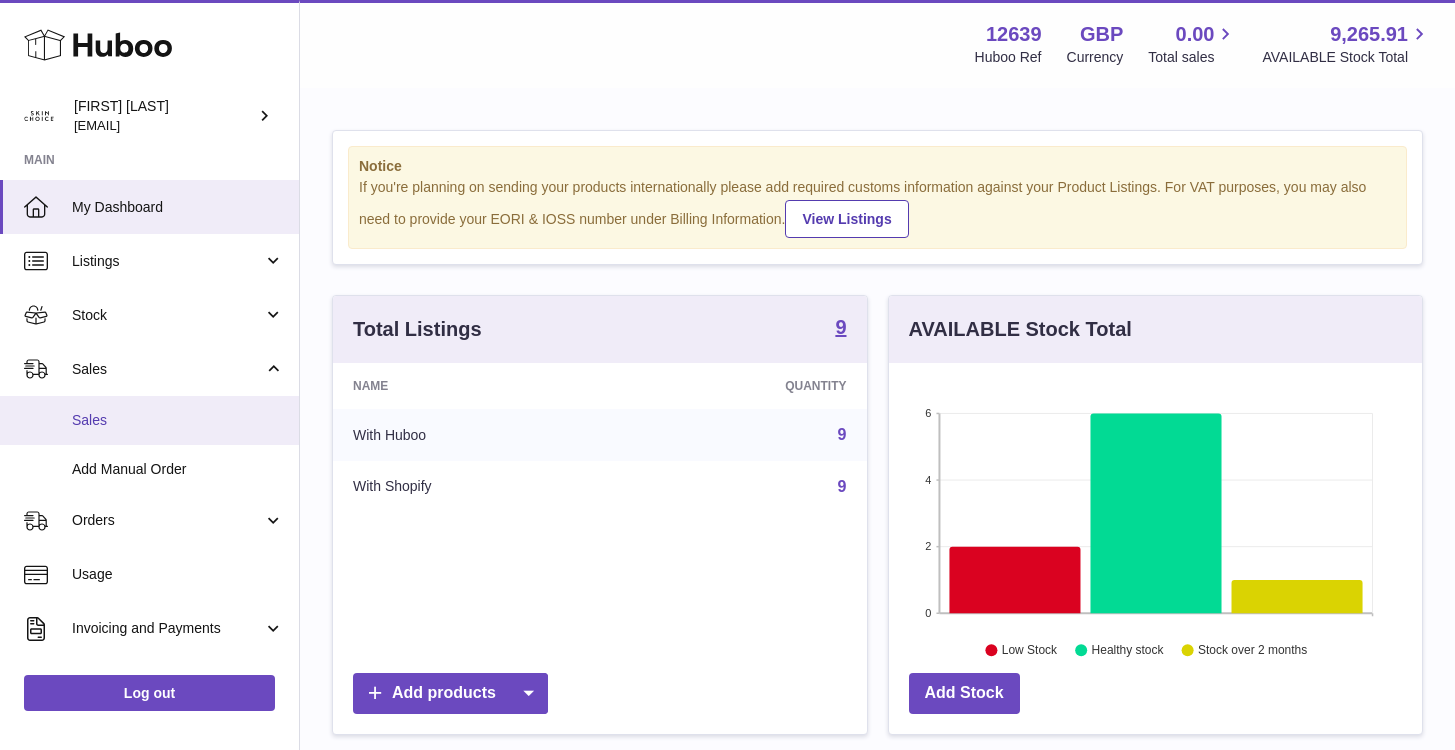 click on "Sales" at bounding box center (178, 420) 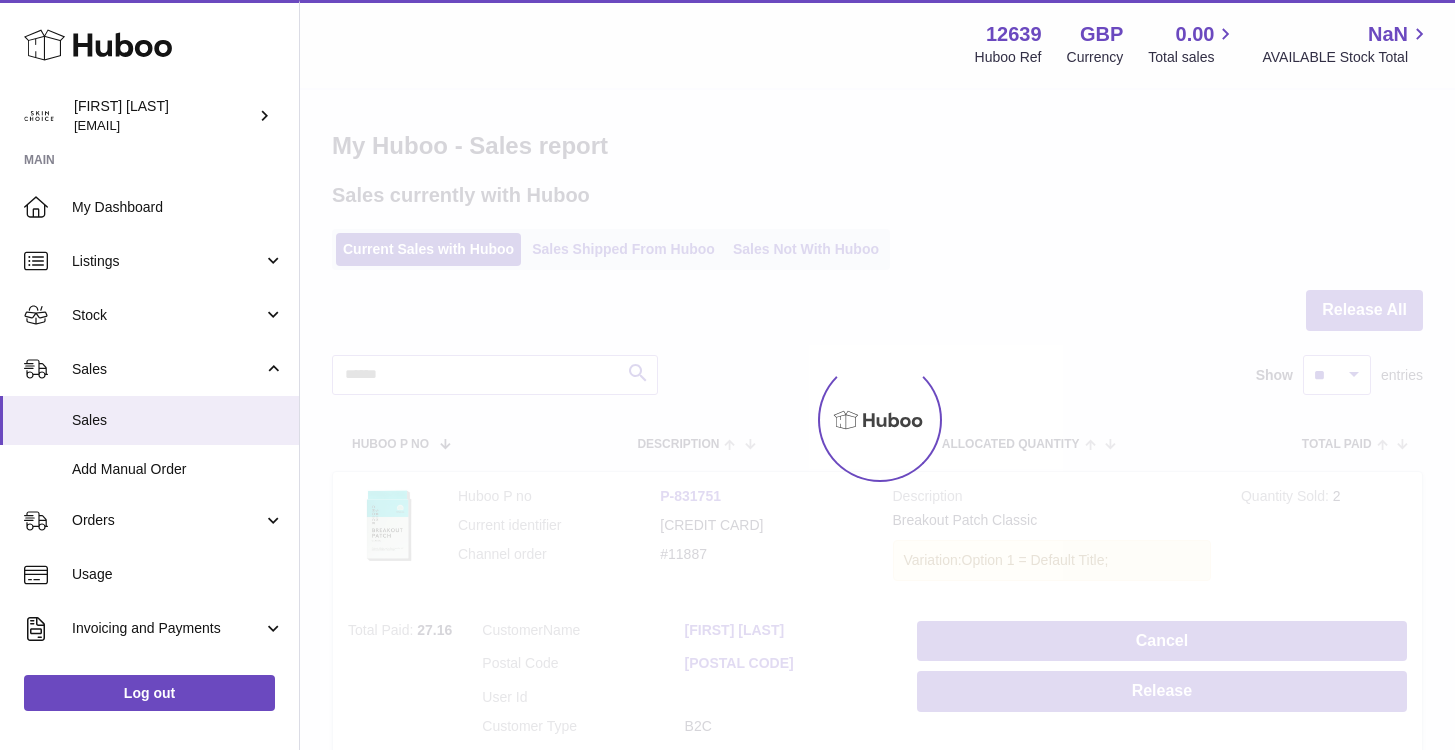scroll, scrollTop: 0, scrollLeft: 0, axis: both 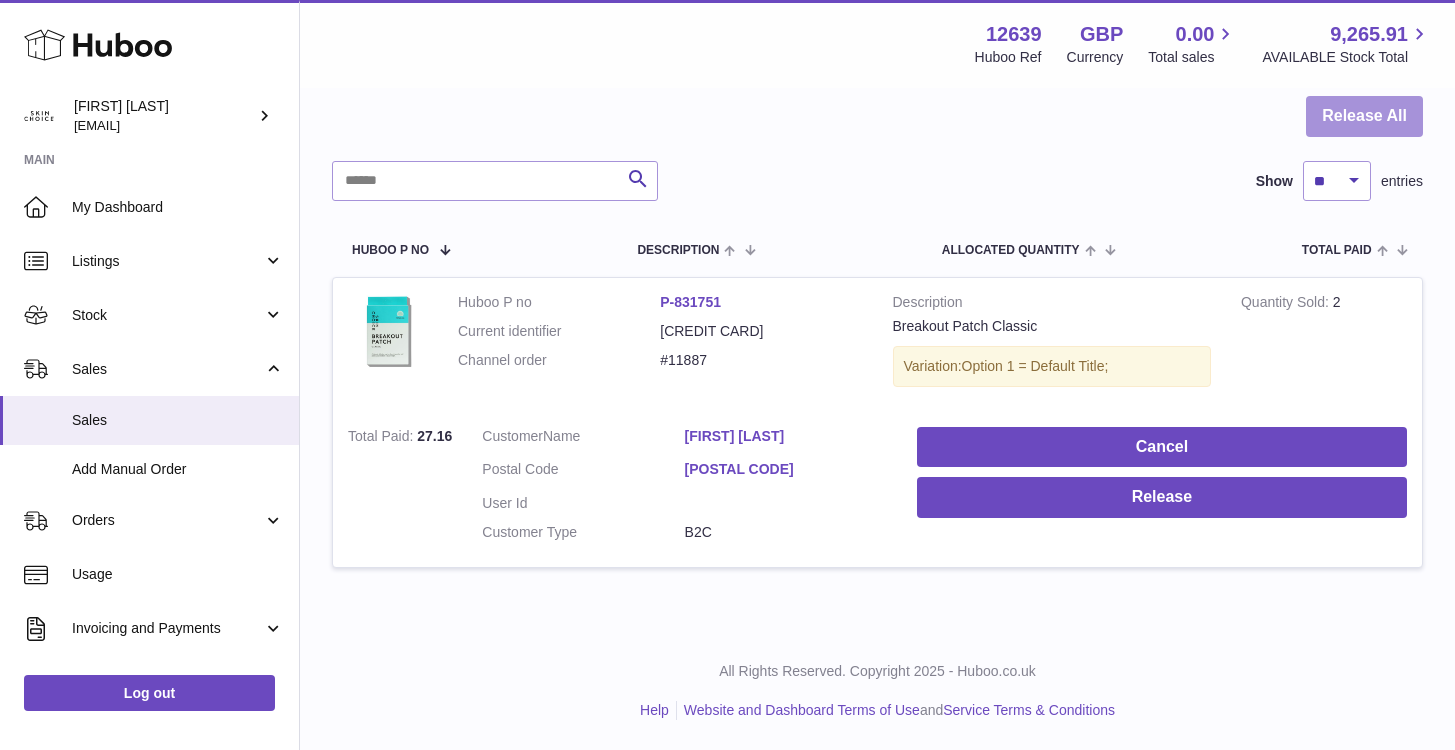 click on "Release All" at bounding box center [1364, 116] 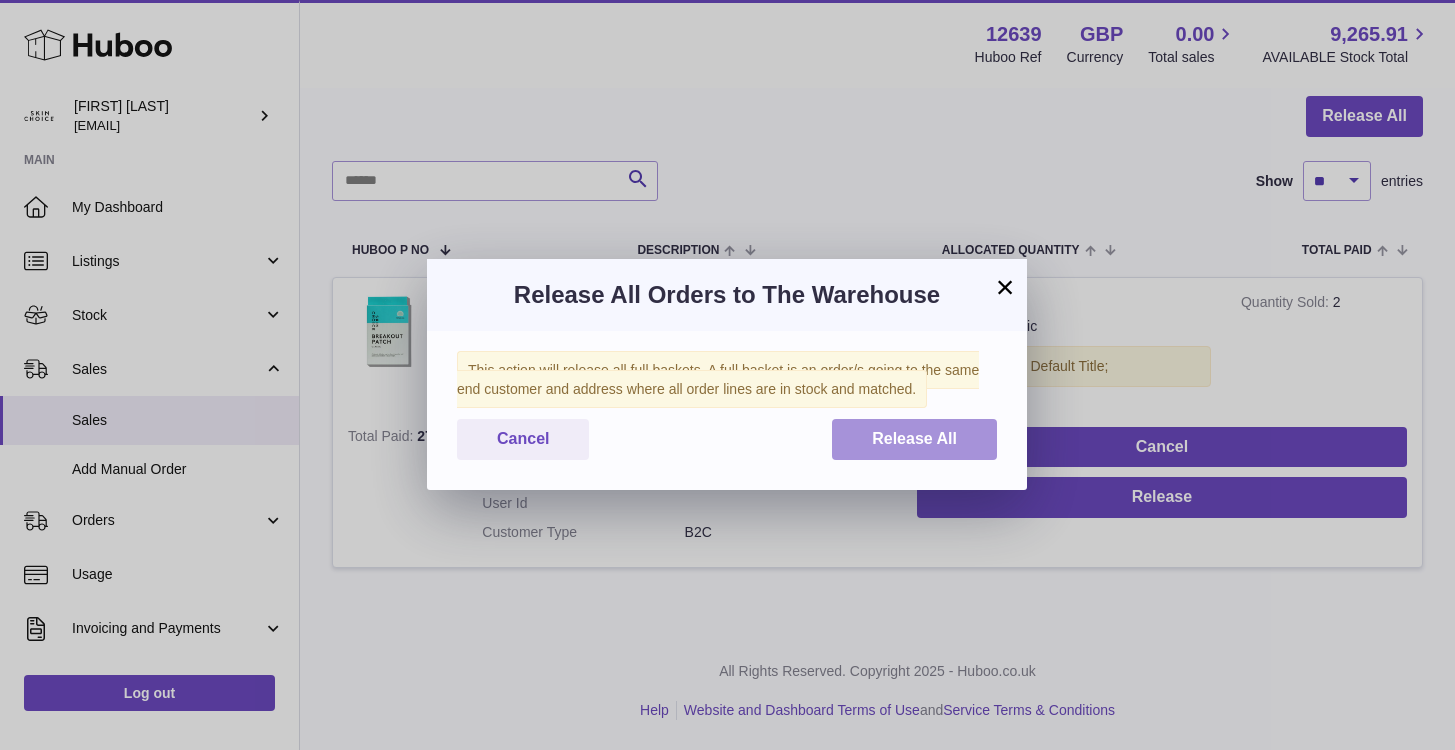 click on "Release All" at bounding box center (914, 438) 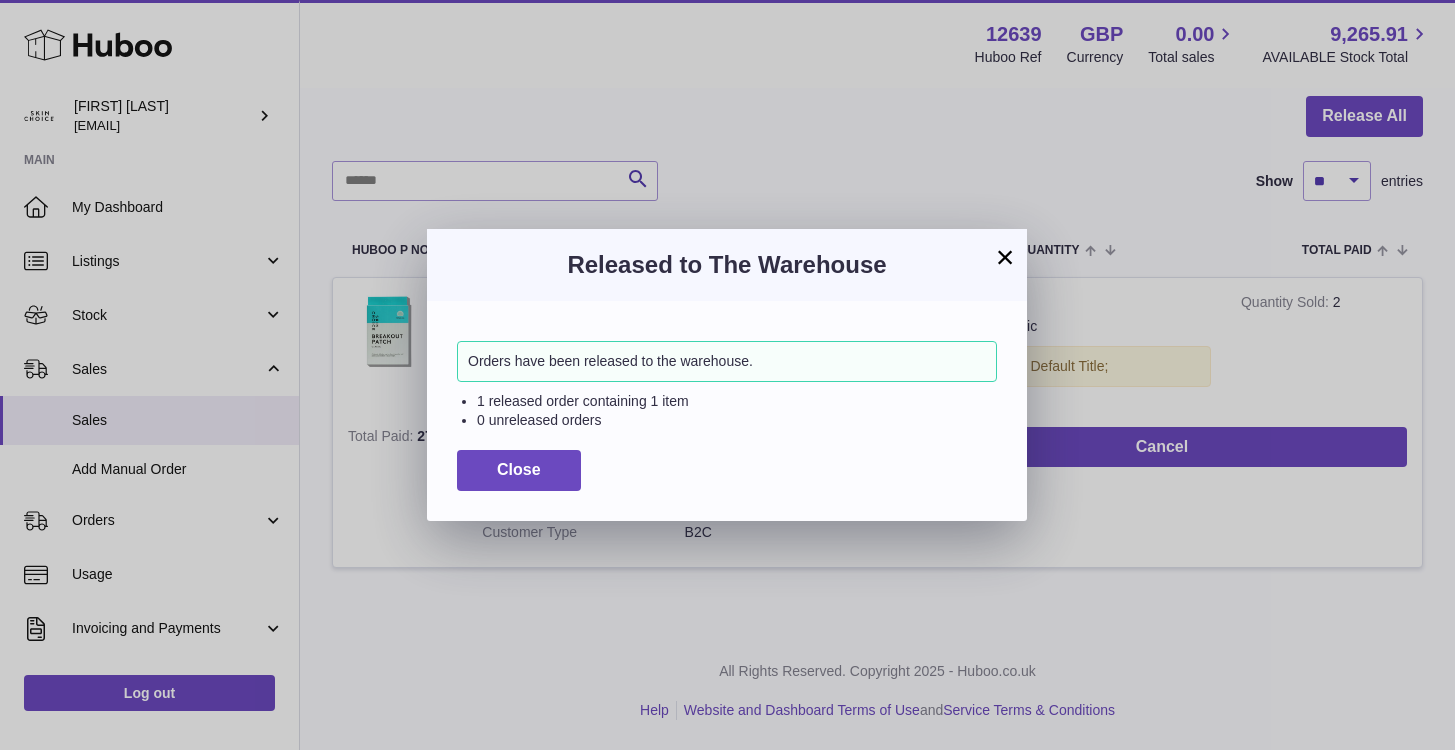 click on "×
Released to The Warehouse
Orders have been released to the warehouse.
1 released order
containing 1 item
0 unreleased orders
Close" at bounding box center [727, 375] 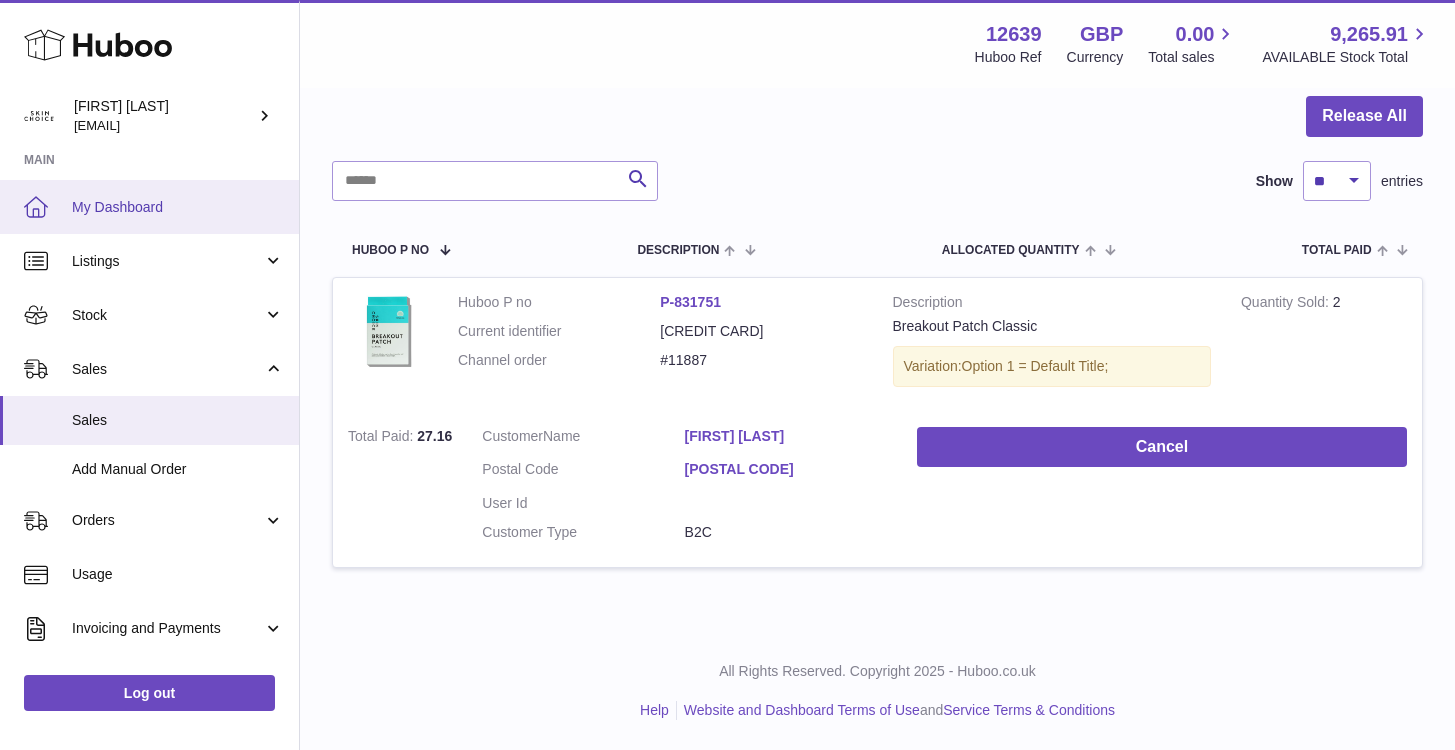 click on "My Dashboard" at bounding box center (178, 207) 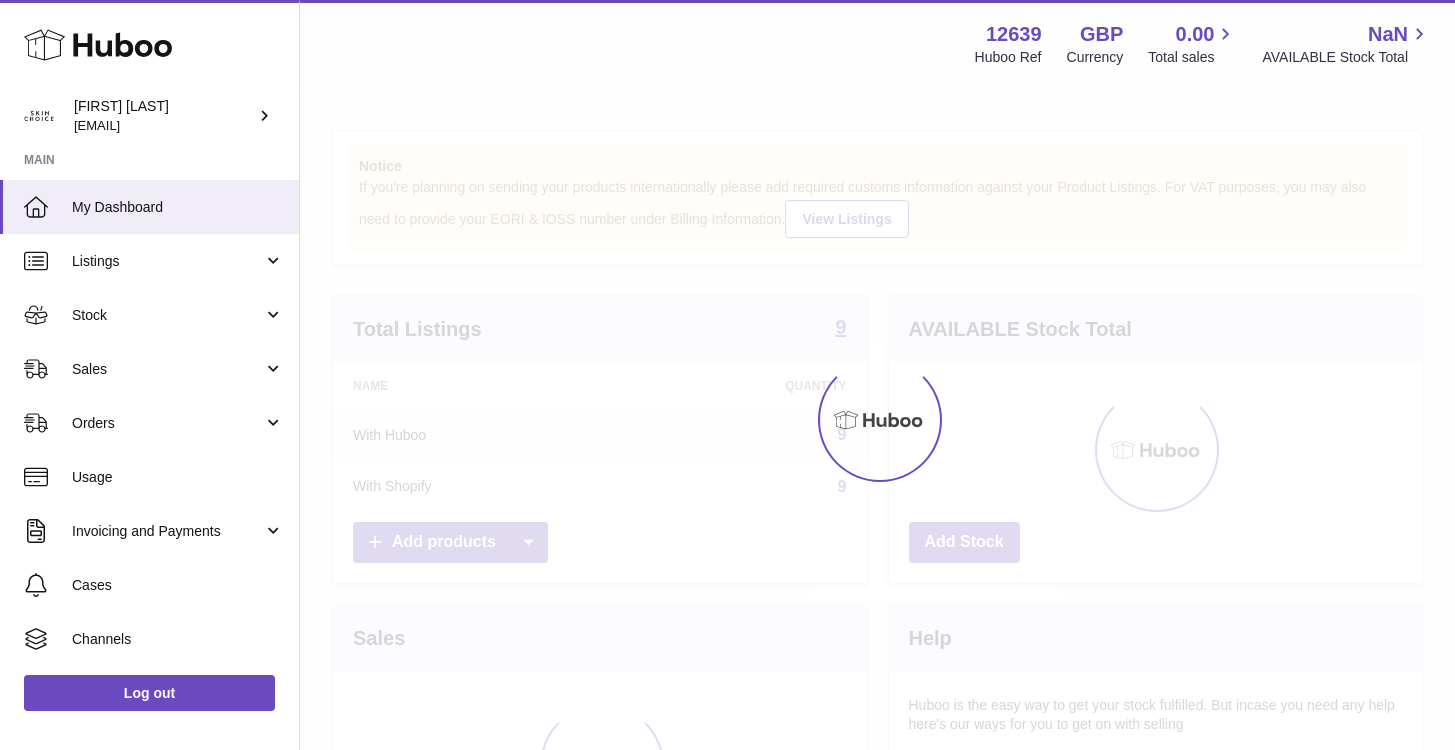 scroll, scrollTop: 0, scrollLeft: 0, axis: both 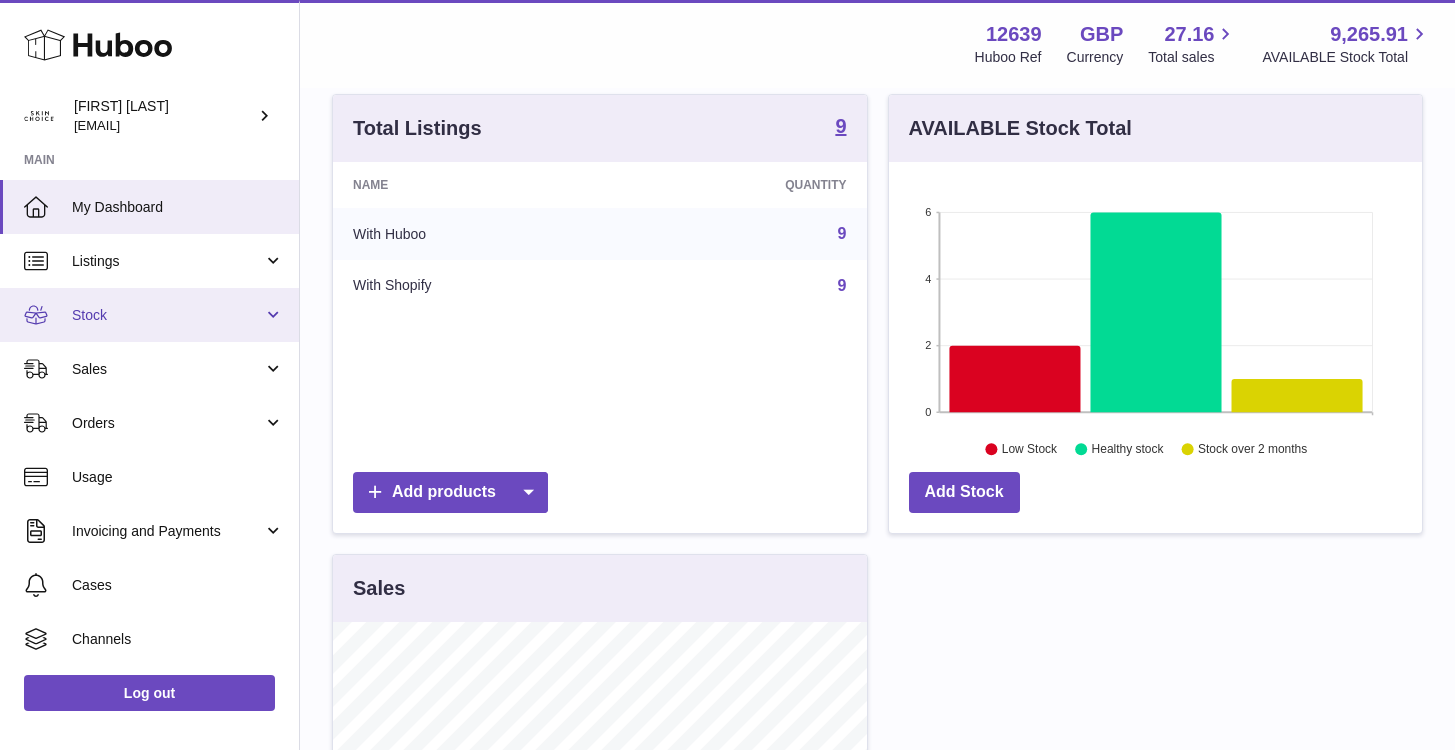click on "Stock" at bounding box center (149, 315) 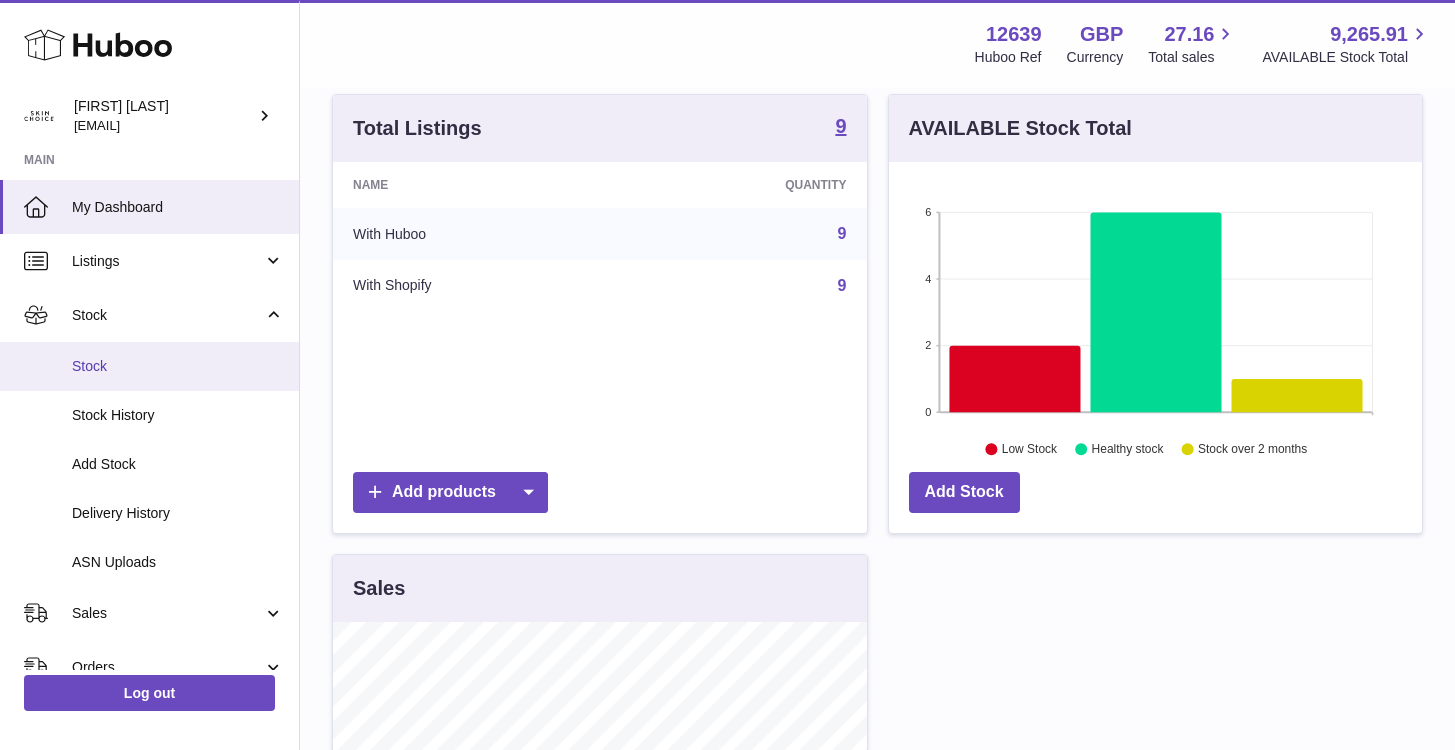 click on "Stock" at bounding box center [178, 366] 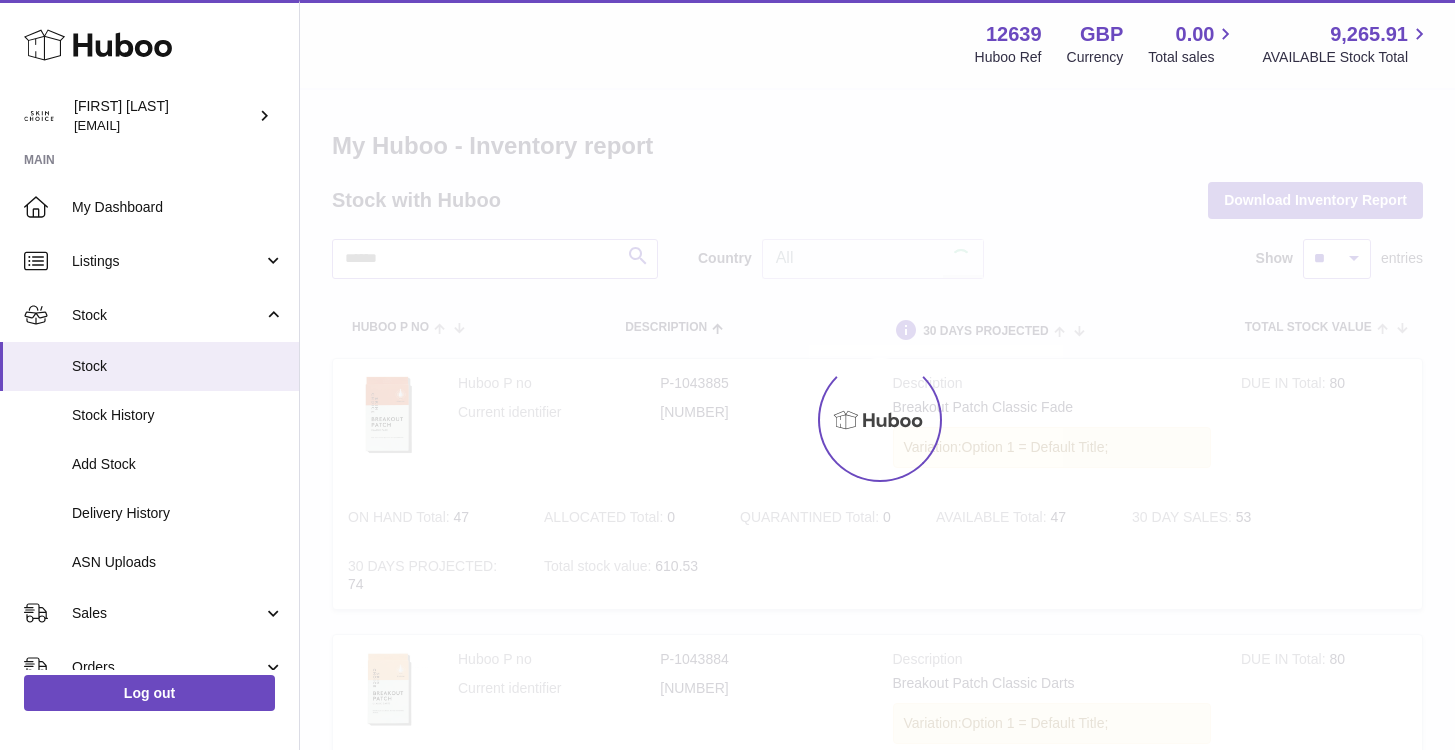 scroll, scrollTop: 0, scrollLeft: 0, axis: both 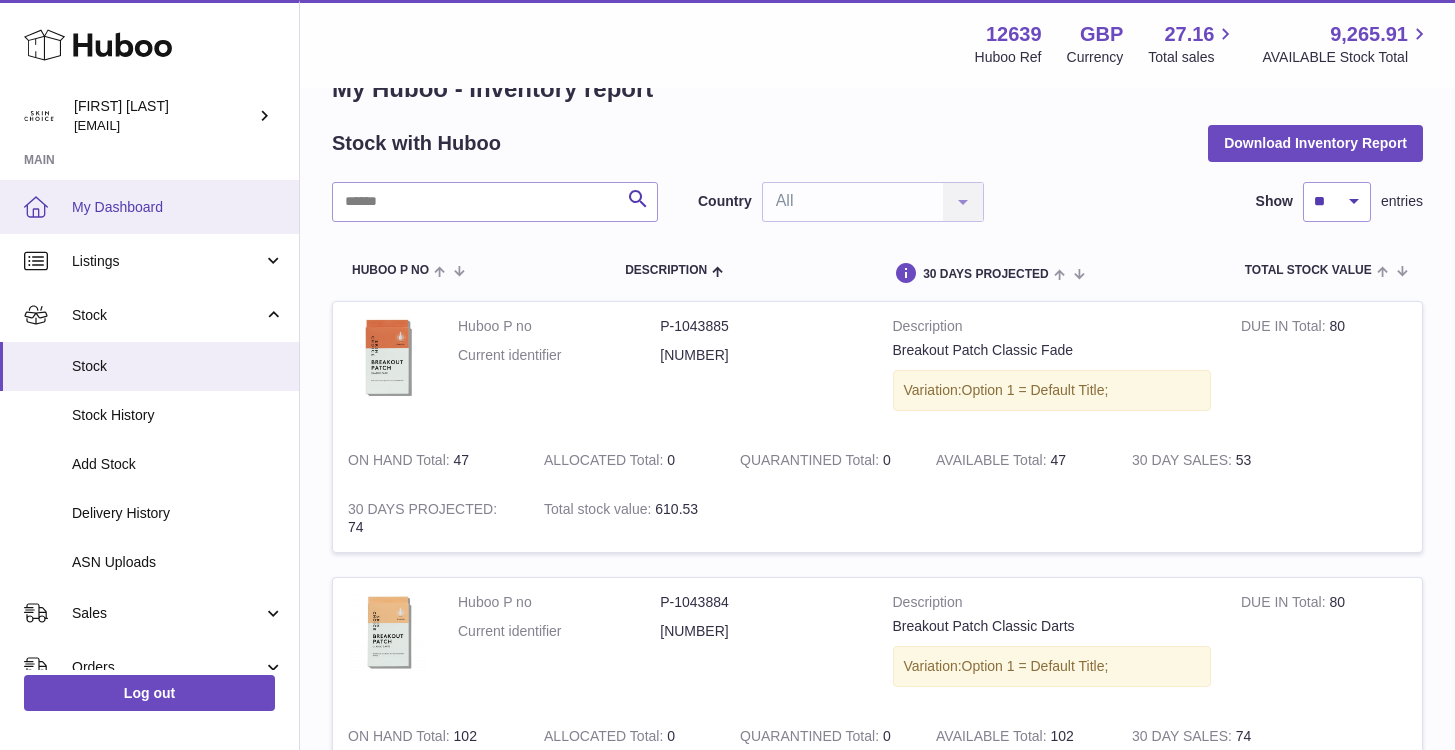 click on "My Dashboard" at bounding box center [178, 207] 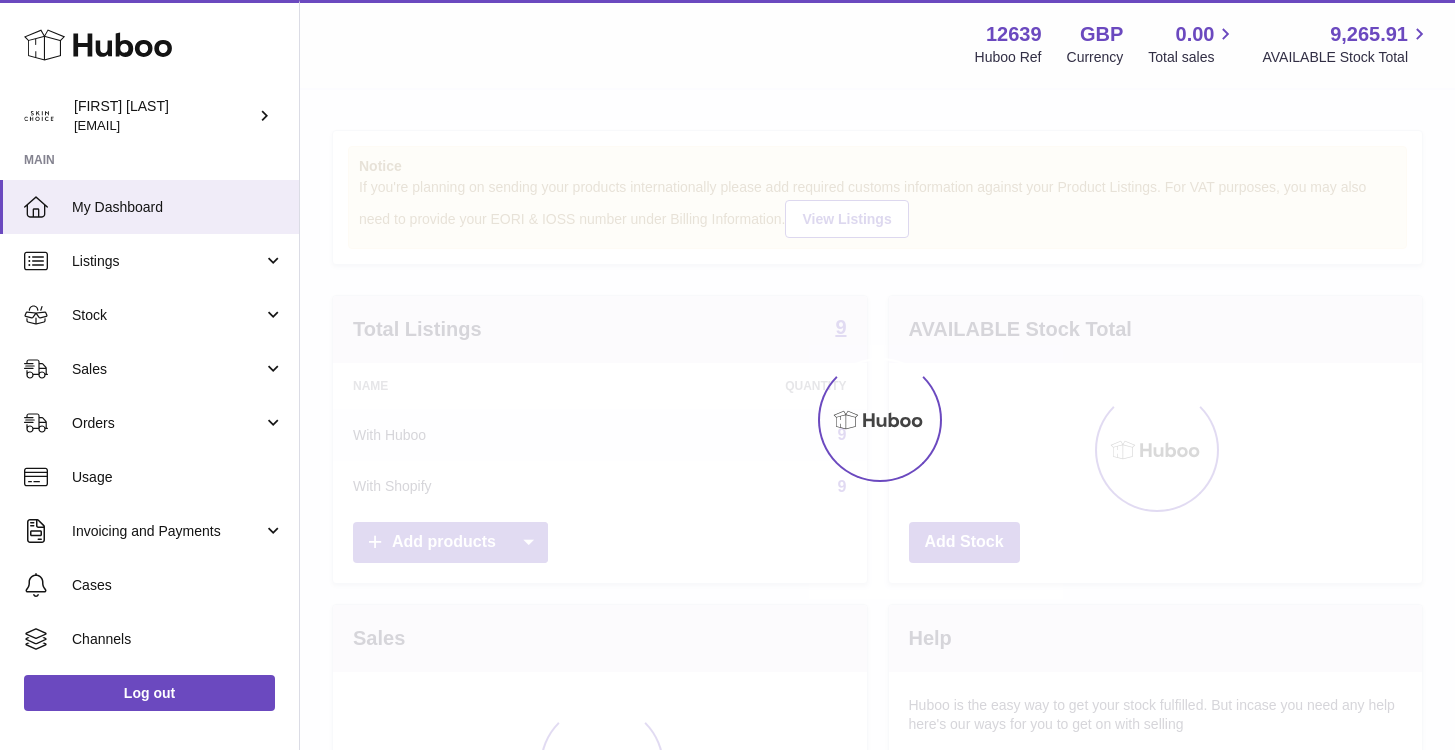 scroll, scrollTop: 0, scrollLeft: 0, axis: both 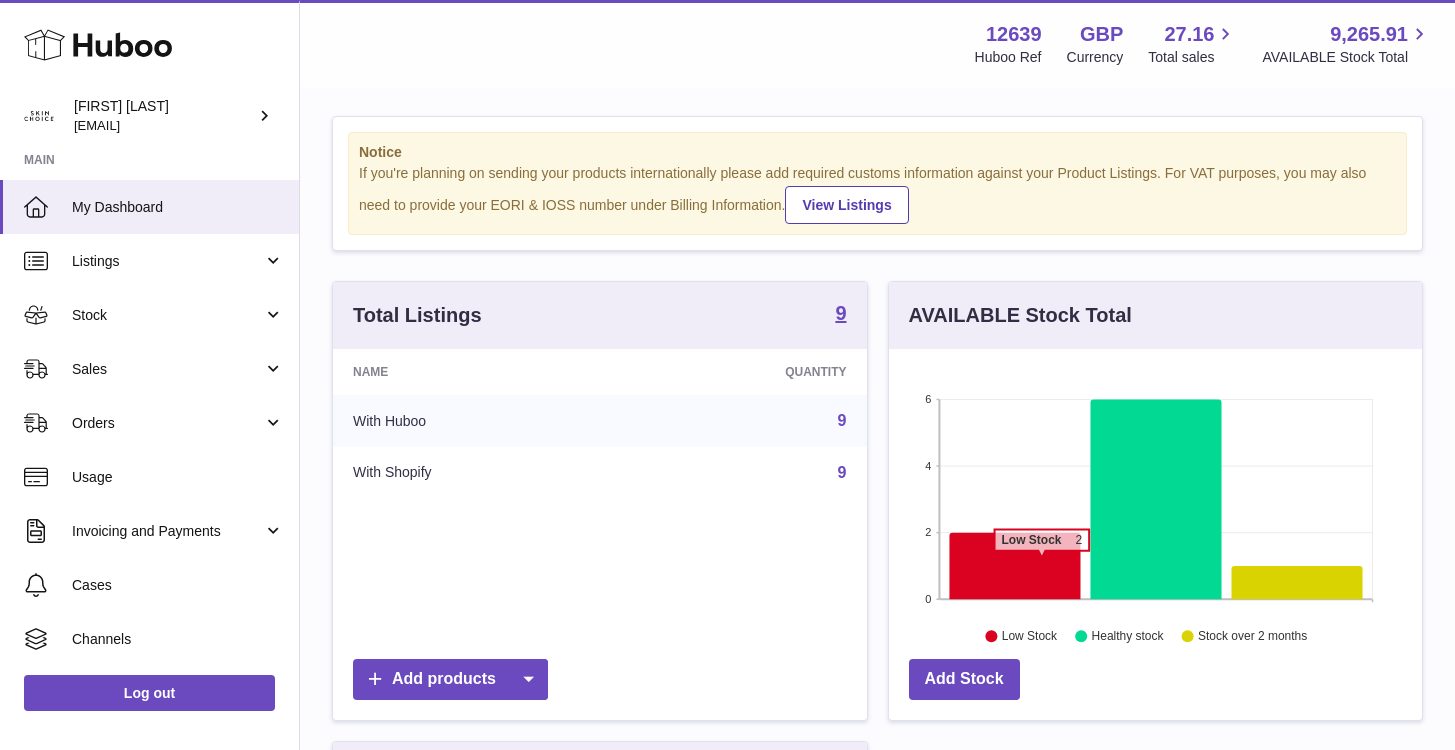 click 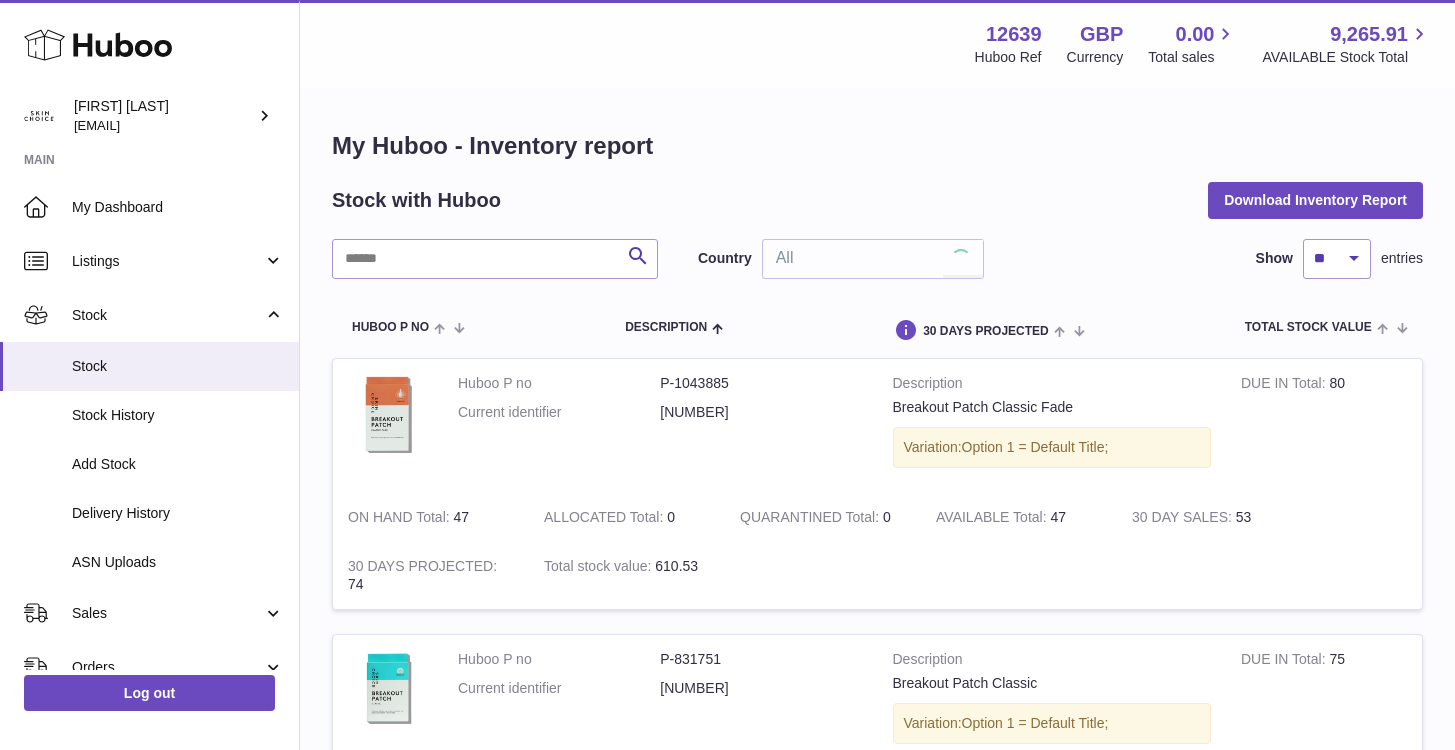 scroll, scrollTop: 0, scrollLeft: 0, axis: both 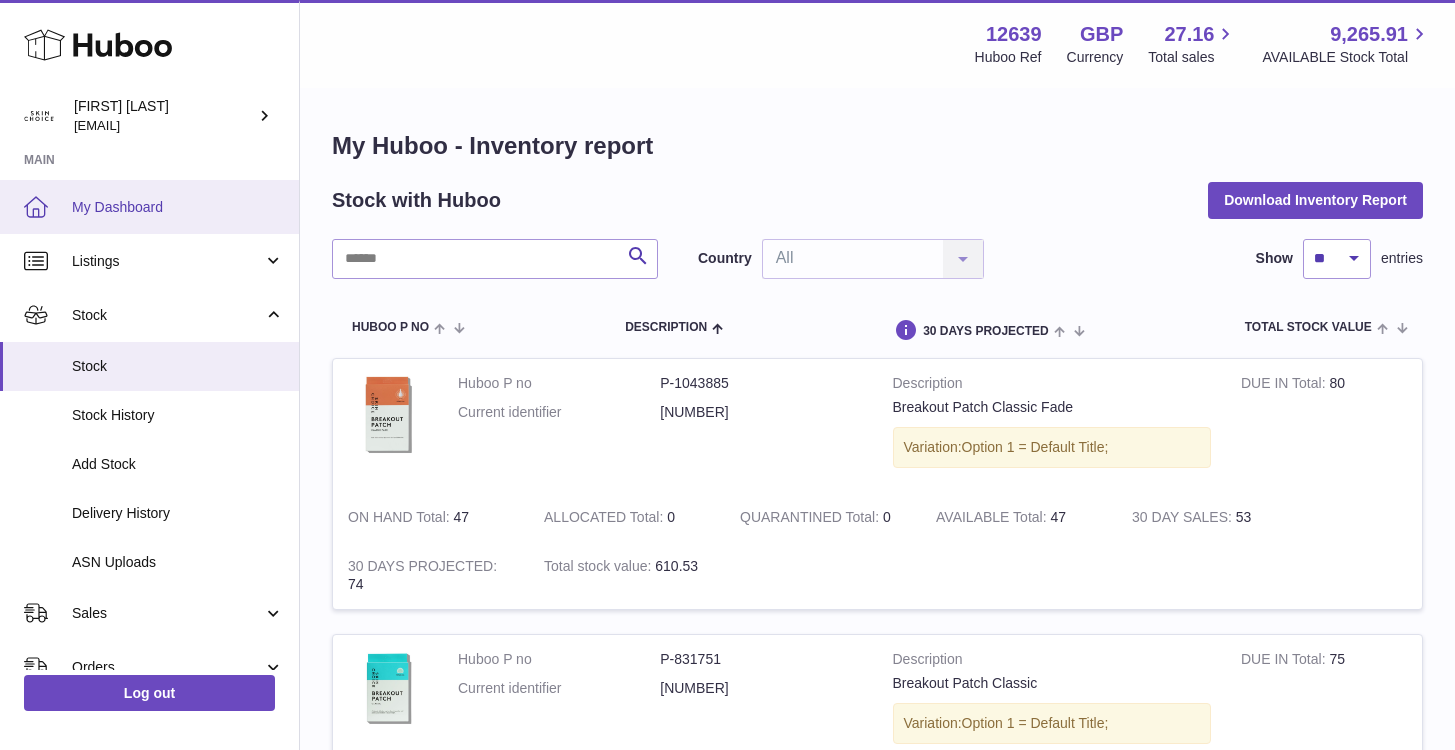 click on "My Dashboard" at bounding box center [178, 207] 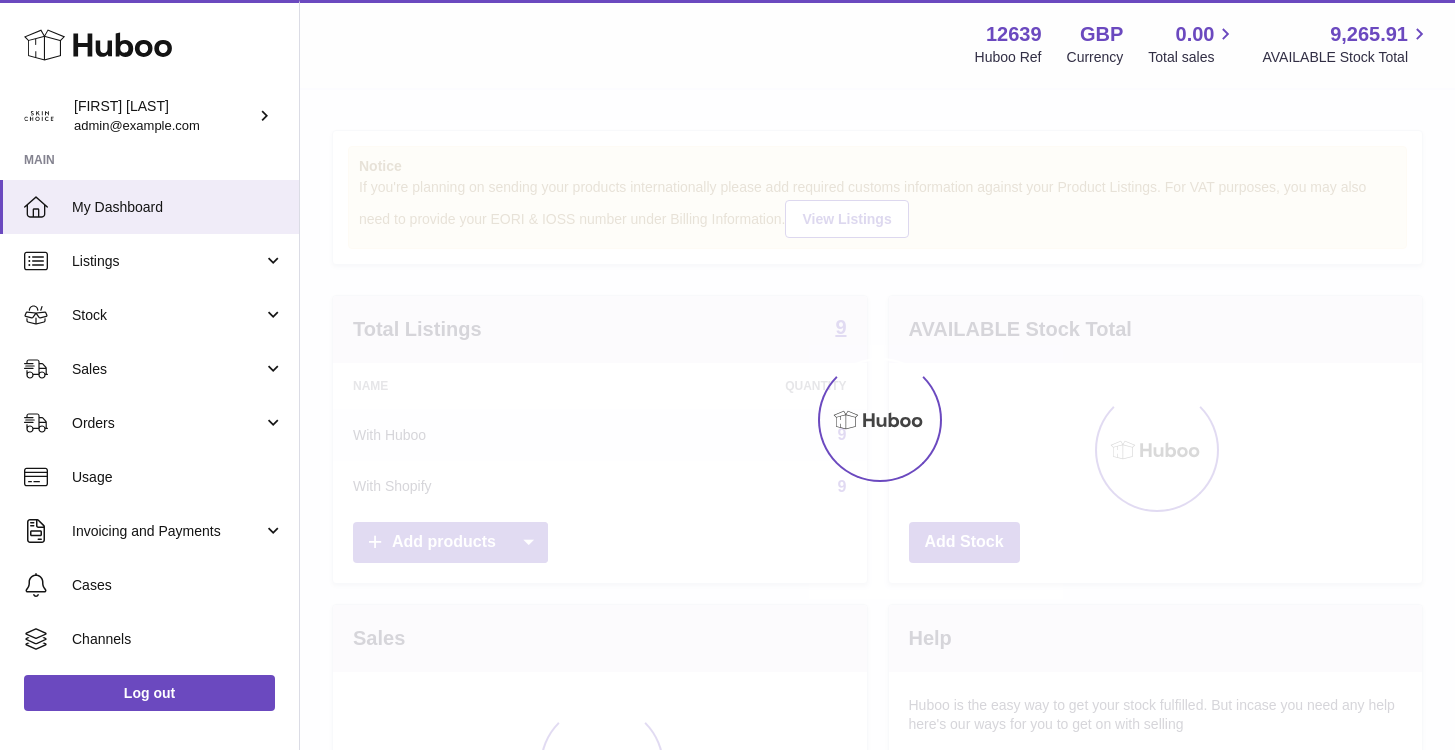 scroll, scrollTop: 0, scrollLeft: 0, axis: both 